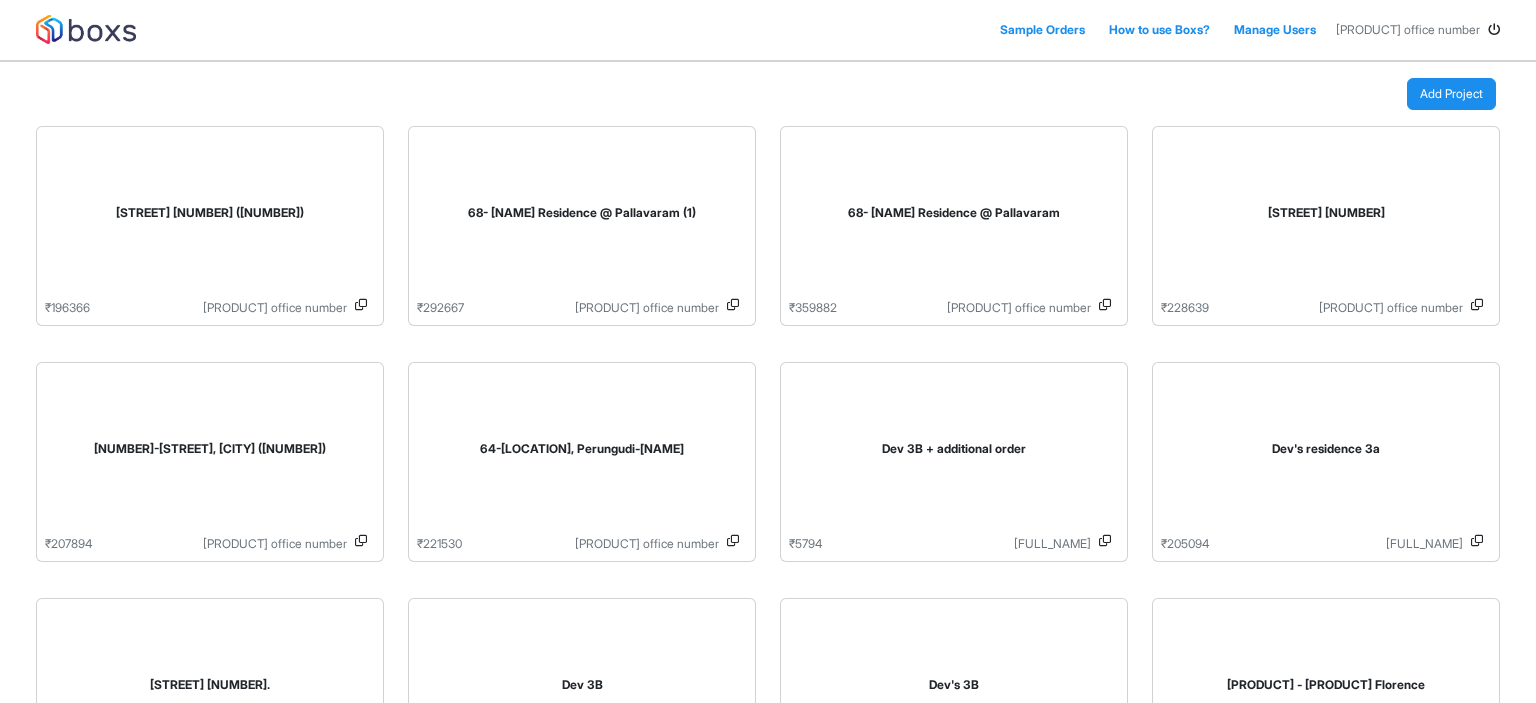 scroll, scrollTop: 0, scrollLeft: 0, axis: both 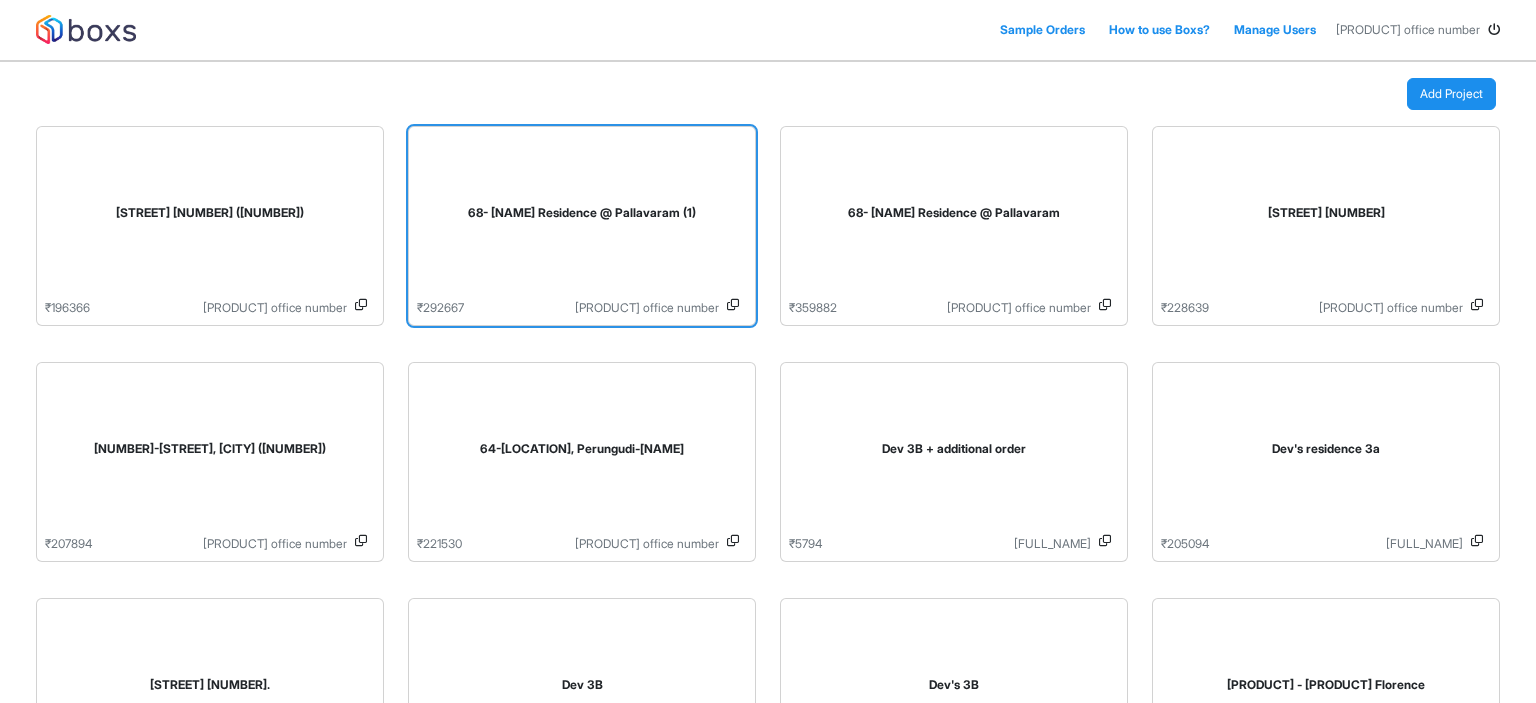 click on "68- [NAME] Residence @ [CITY] (1)" at bounding box center [582, 217] 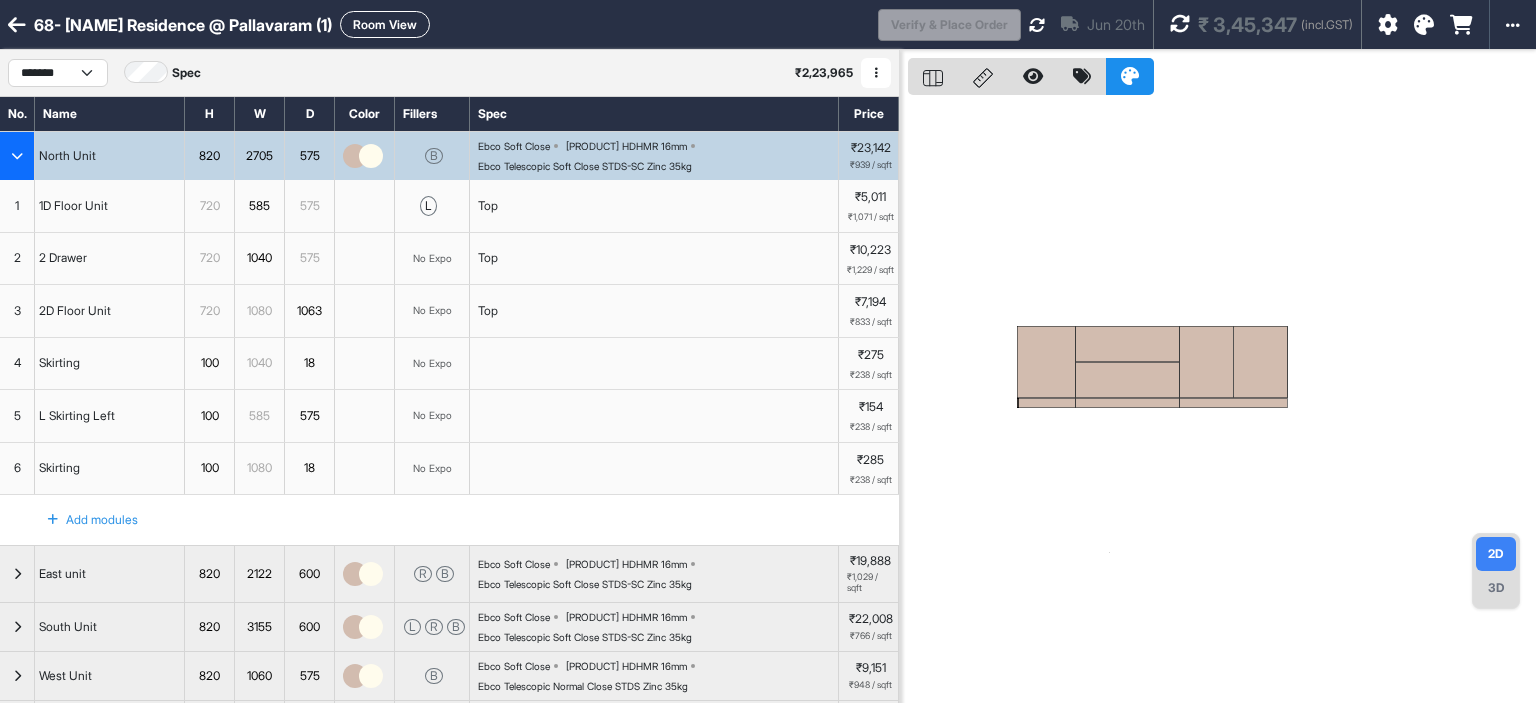 click at bounding box center (17, 156) 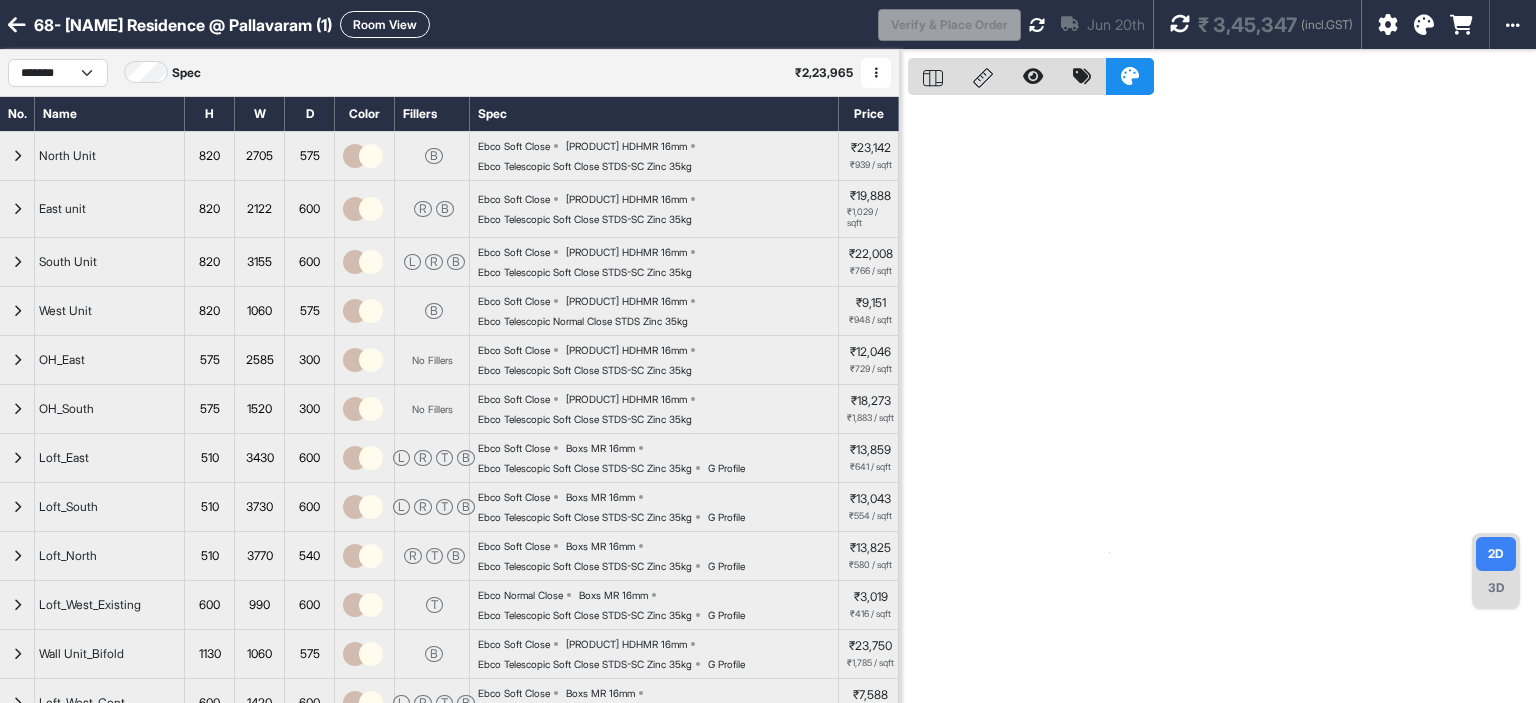 click on "68- Mr. Suresh Residence @ Pallavaram (1) Room View" at bounding box center (439, 24) 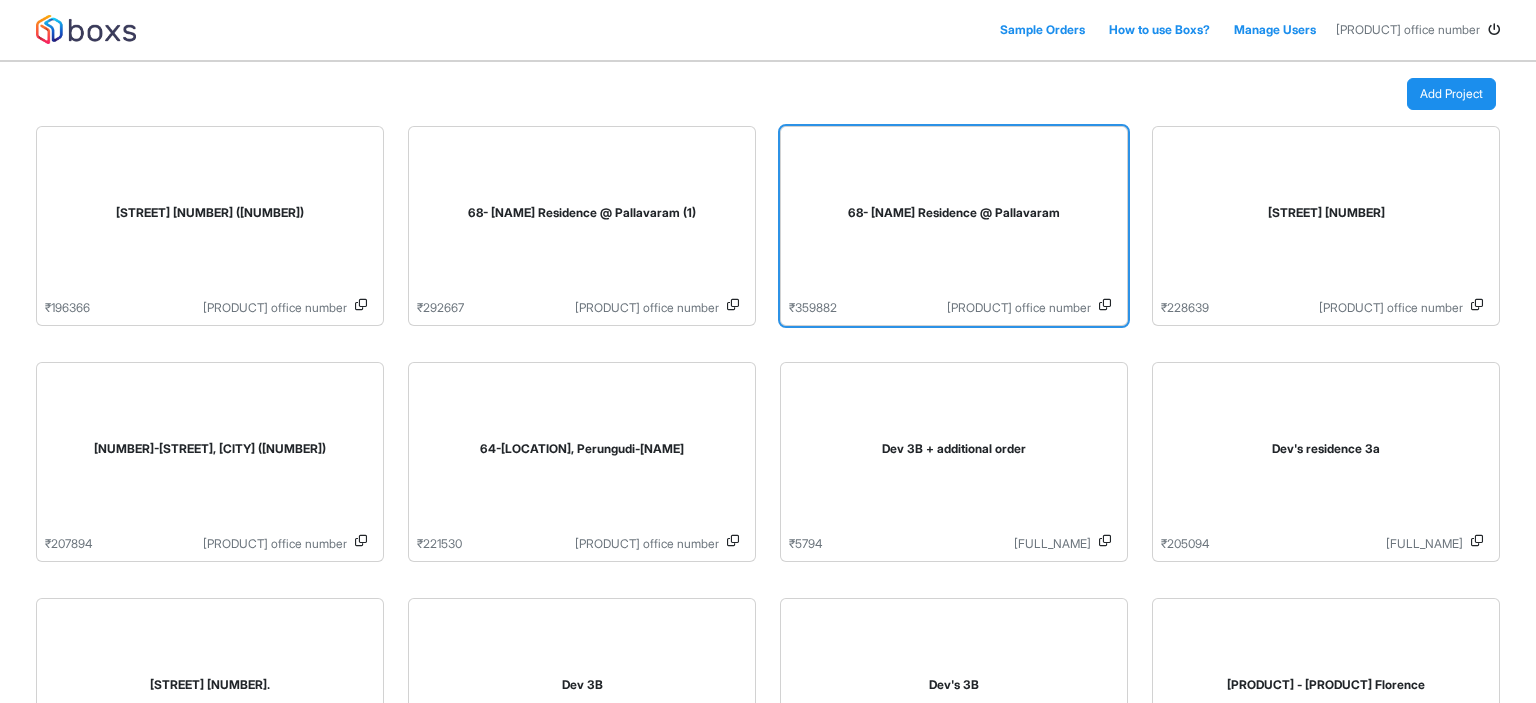 click at bounding box center (1105, 308) 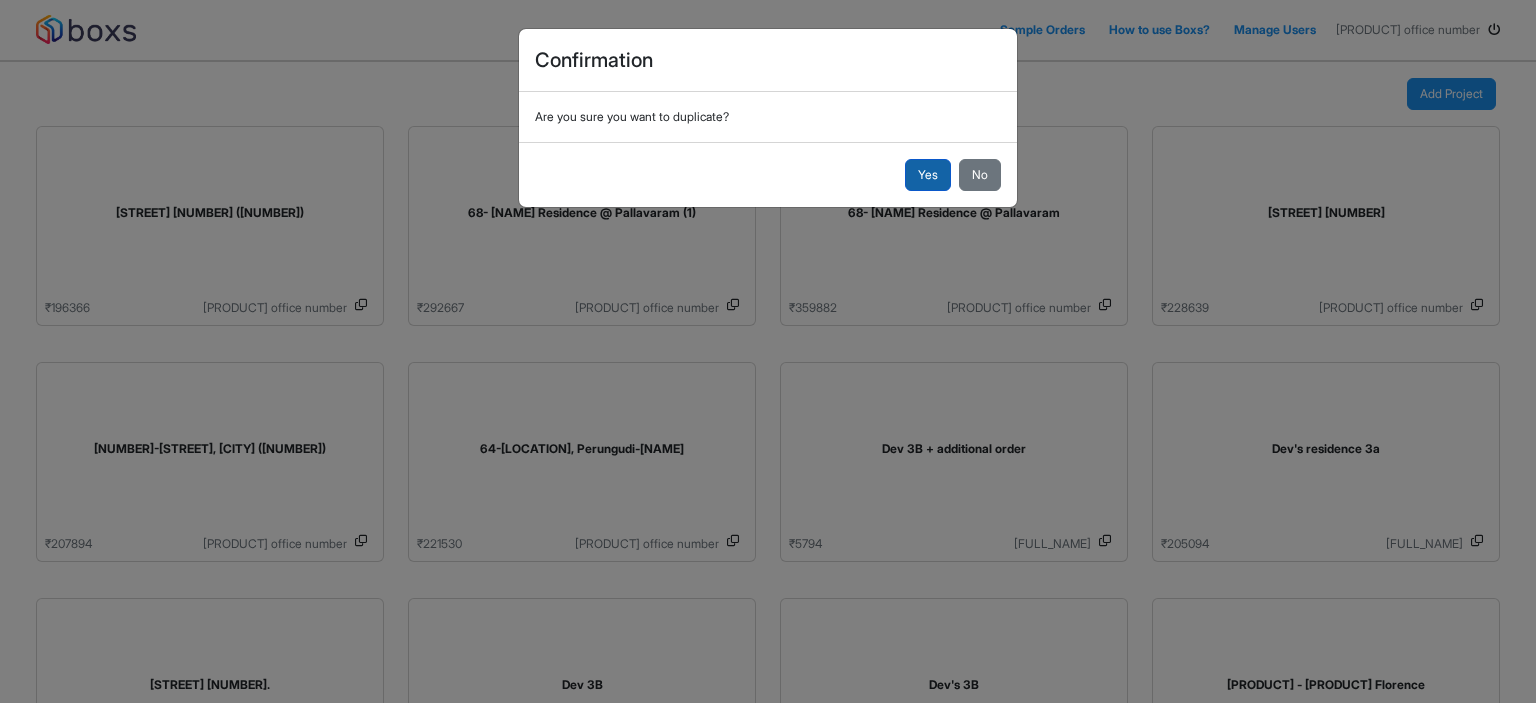 click on "Yes" at bounding box center (928, 175) 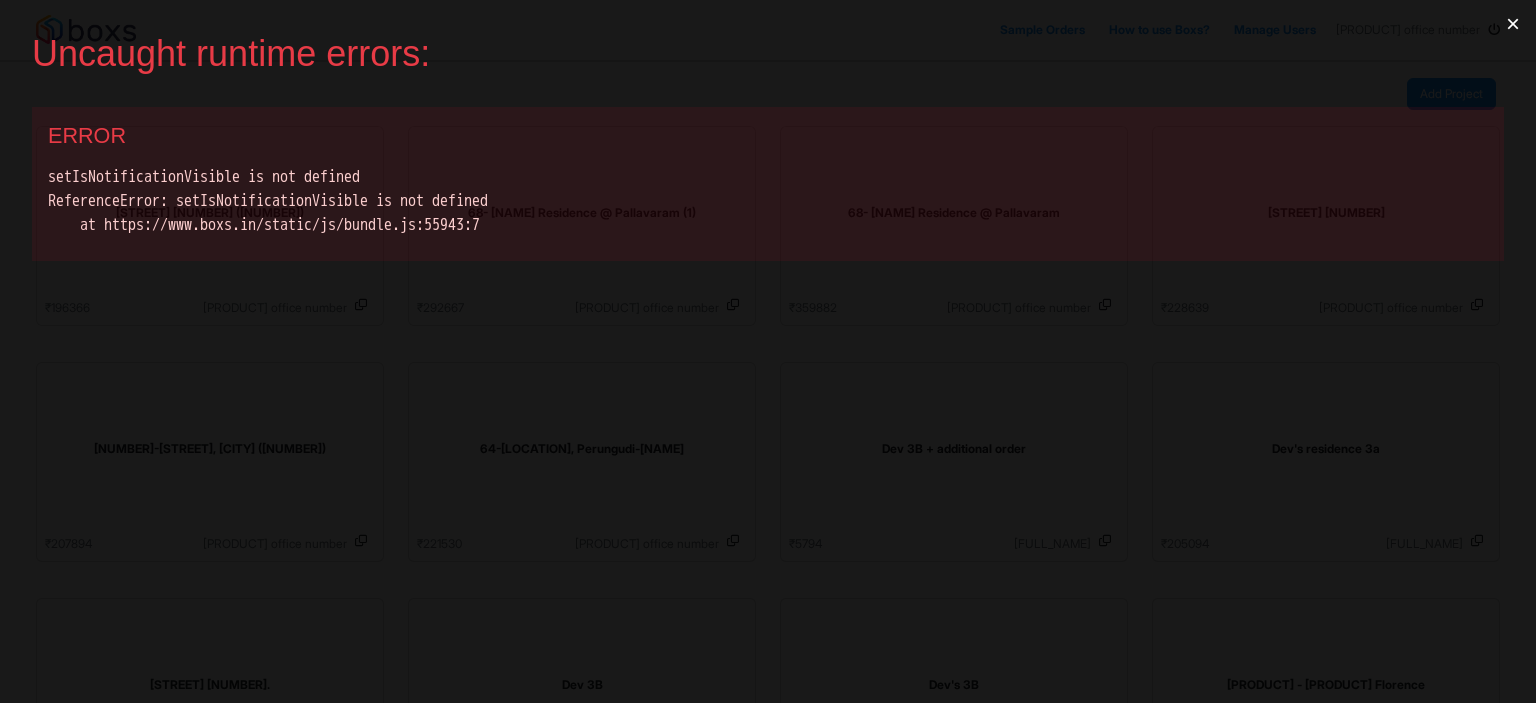scroll, scrollTop: 0, scrollLeft: 0, axis: both 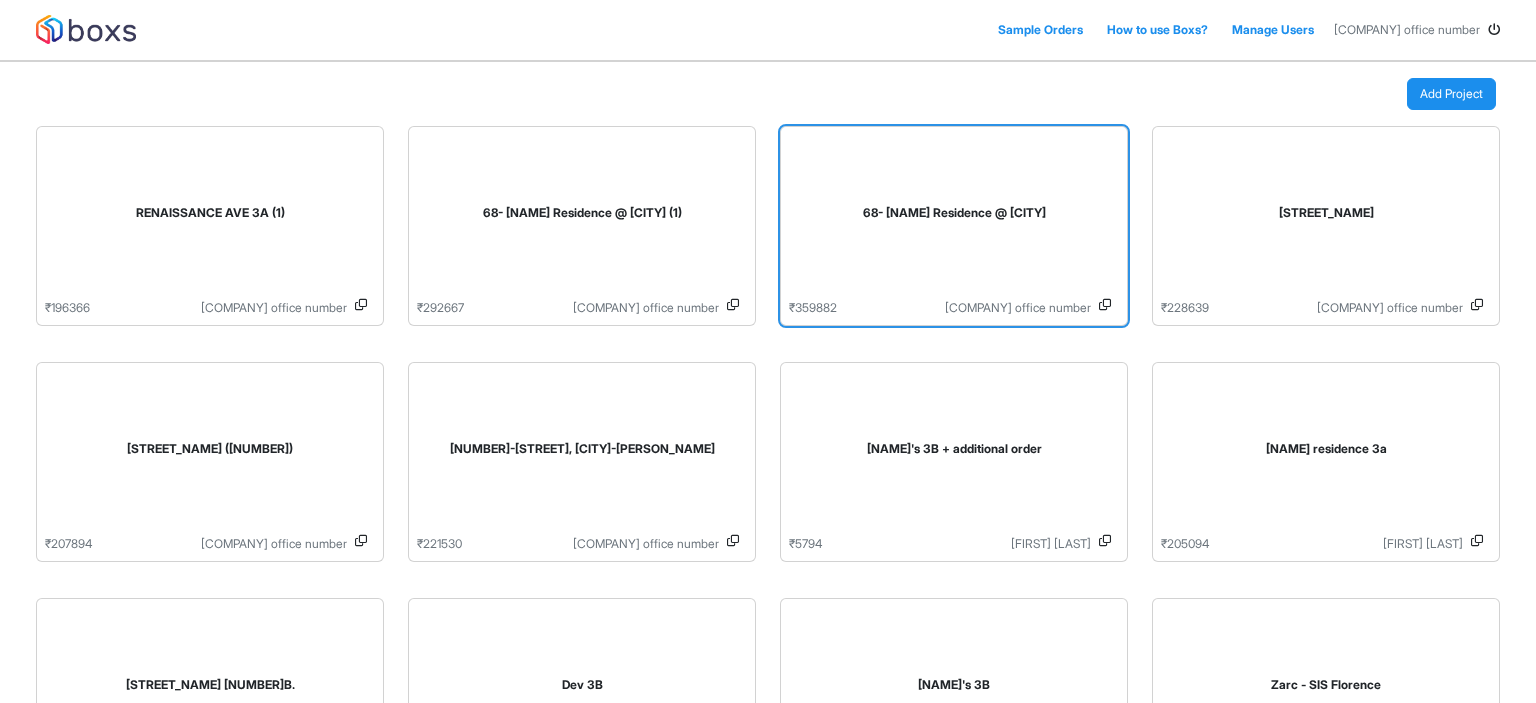 click on "68- [NAME] Residence @ [CITY]" at bounding box center (954, 213) 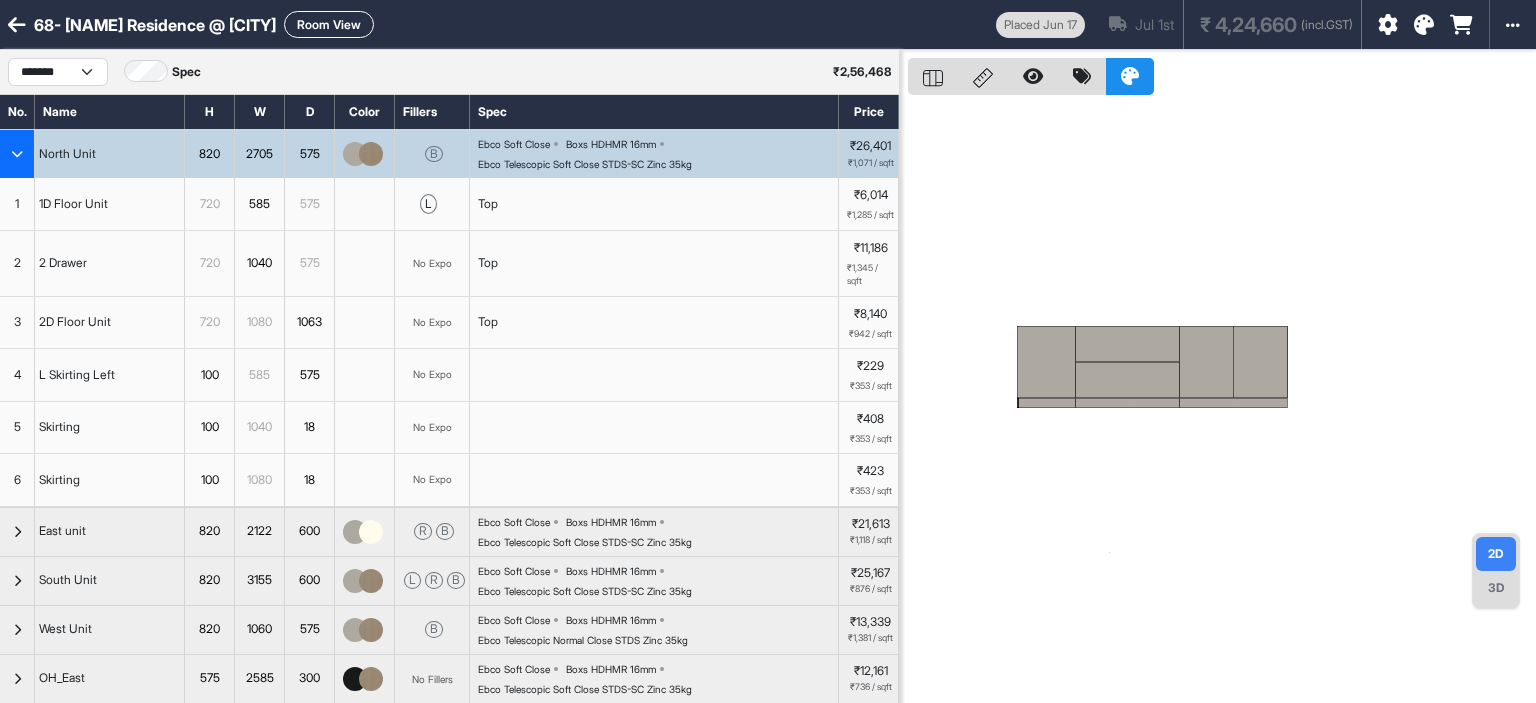 click at bounding box center [17, 154] 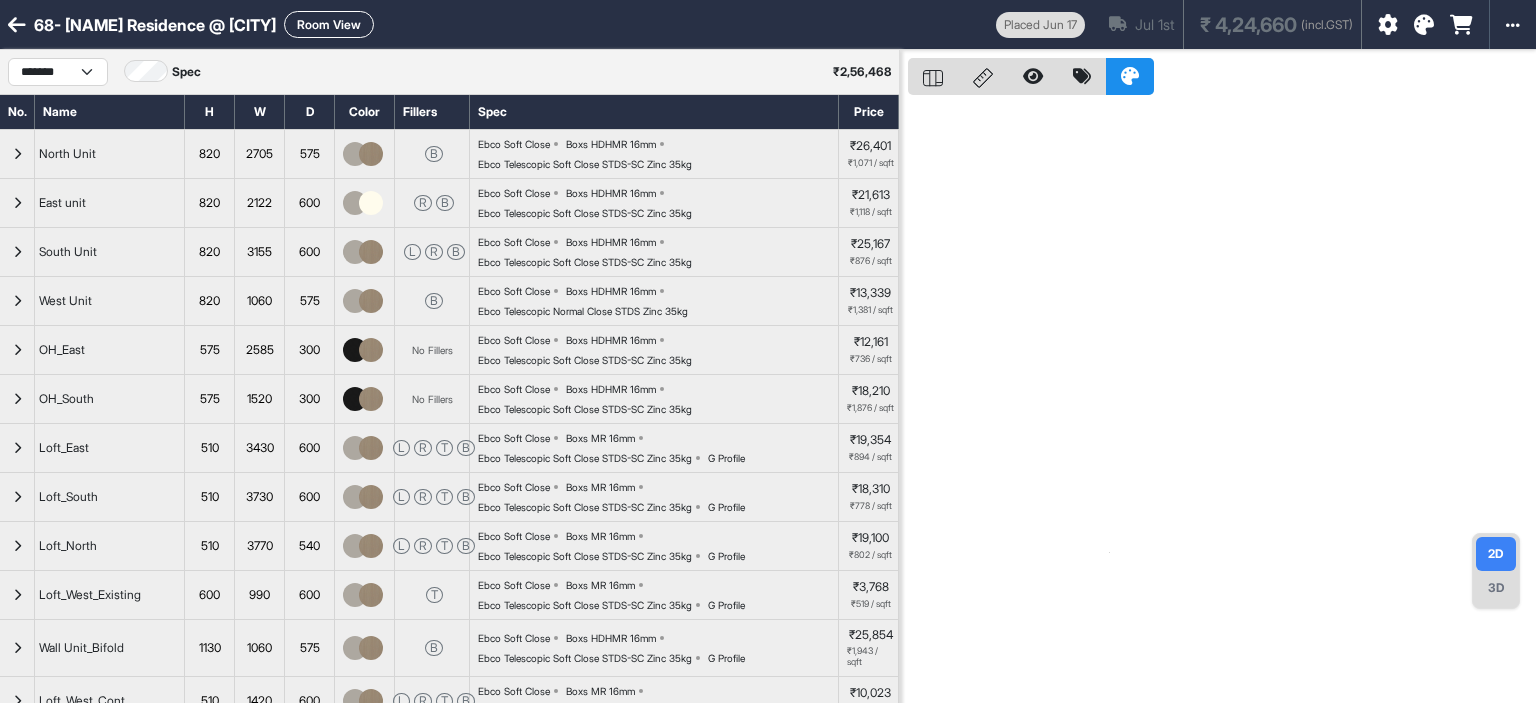 click on "Room View" at bounding box center [329, 24] 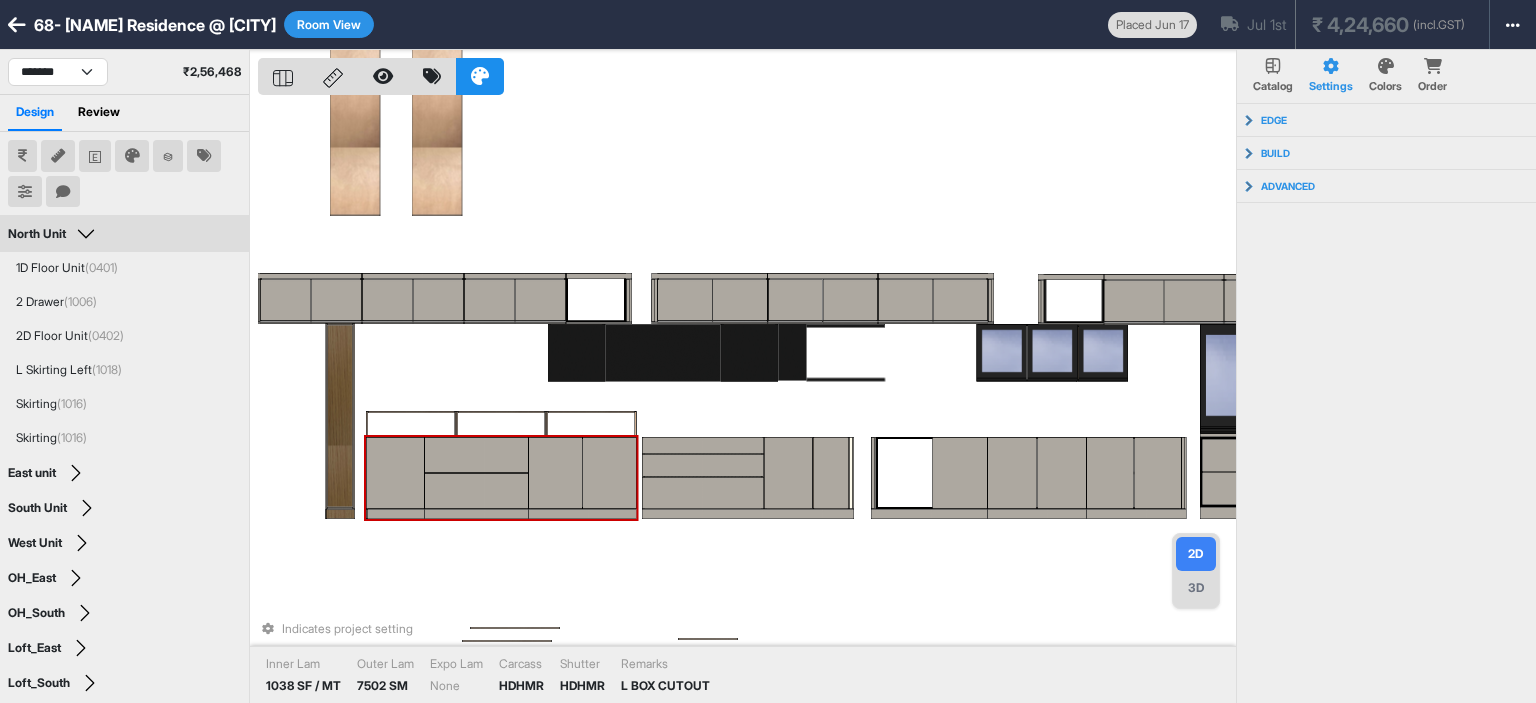 type 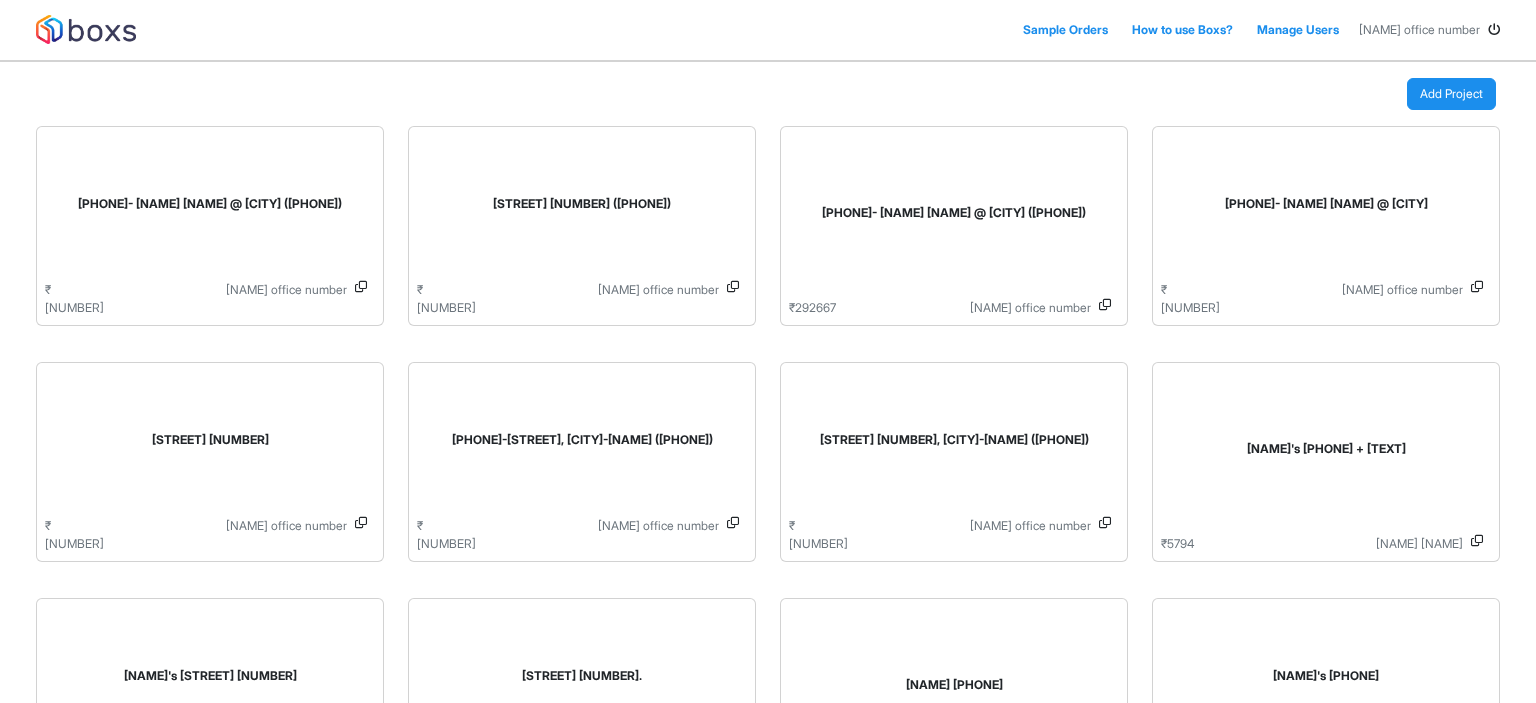 scroll, scrollTop: 0, scrollLeft: 0, axis: both 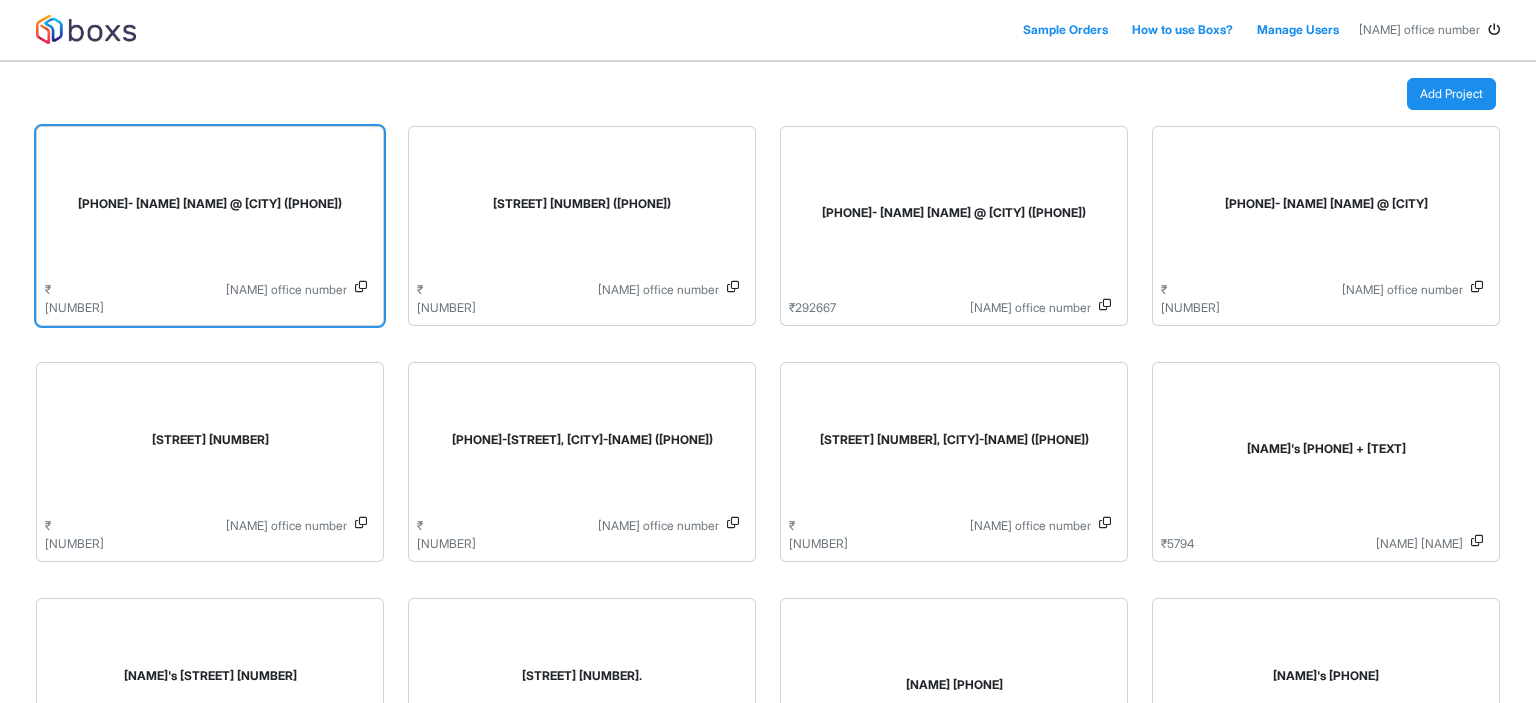 click on "68- Mr. Suresh Residence @ Pallavaram (2)" at bounding box center [210, 204] 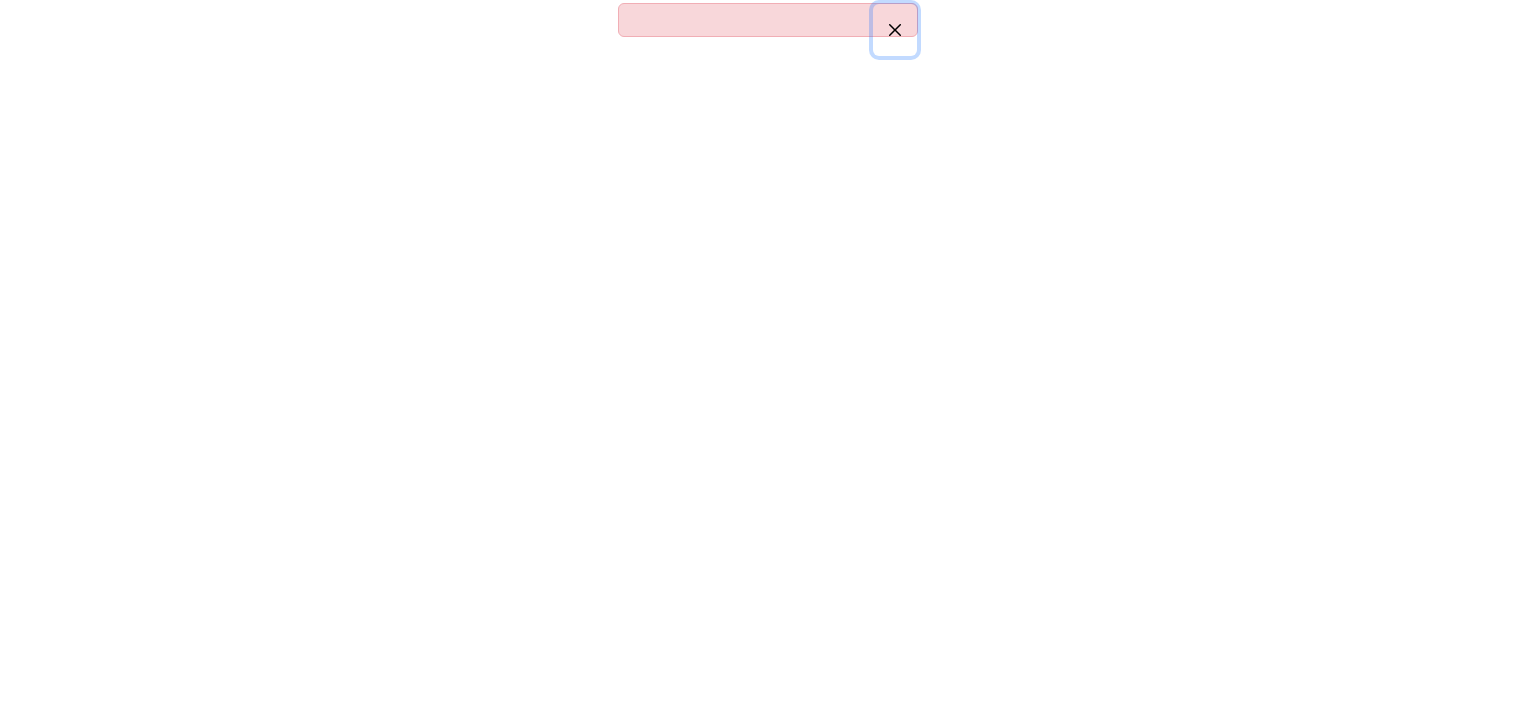 click at bounding box center [895, 30] 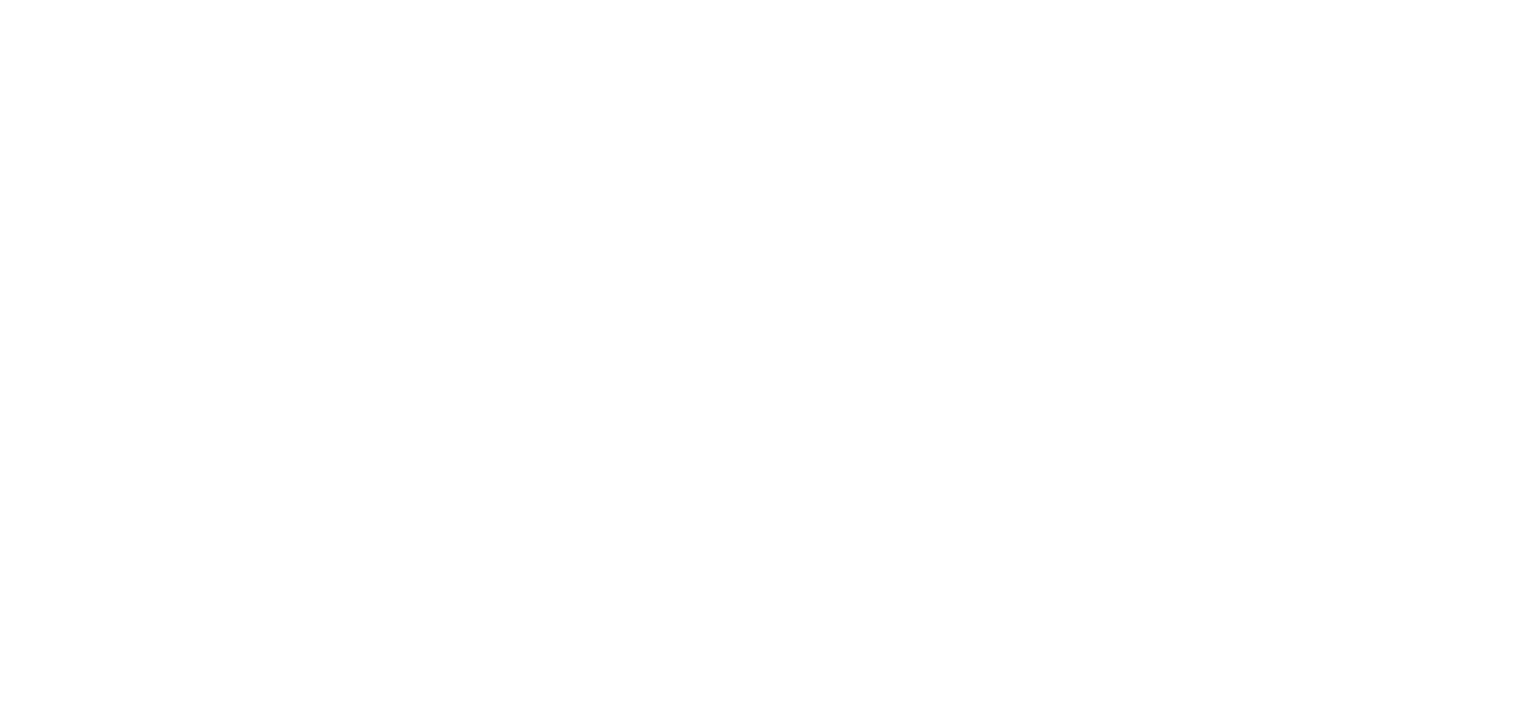 scroll, scrollTop: 0, scrollLeft: 0, axis: both 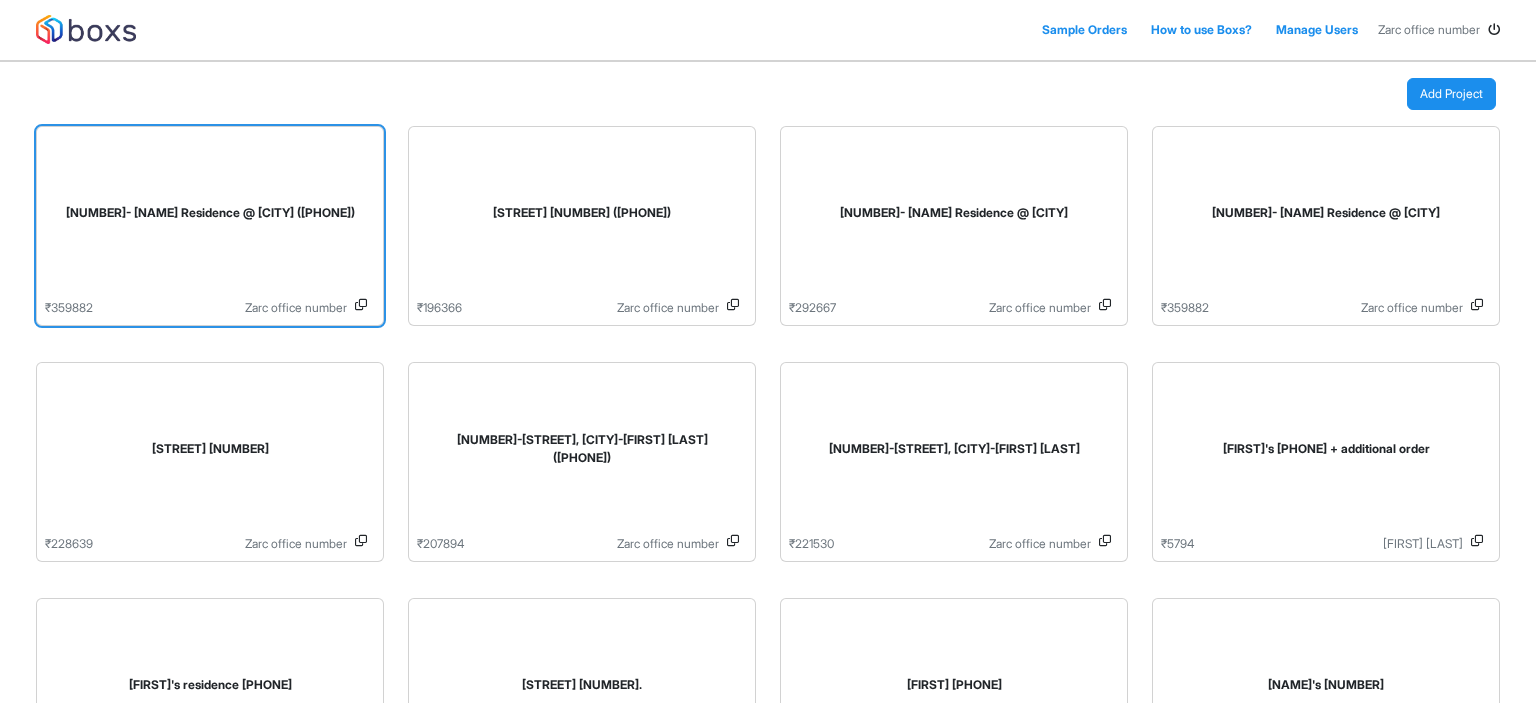 click on "68- Mr. Suresh Residence @ Pallavaram (2)" at bounding box center [210, 213] 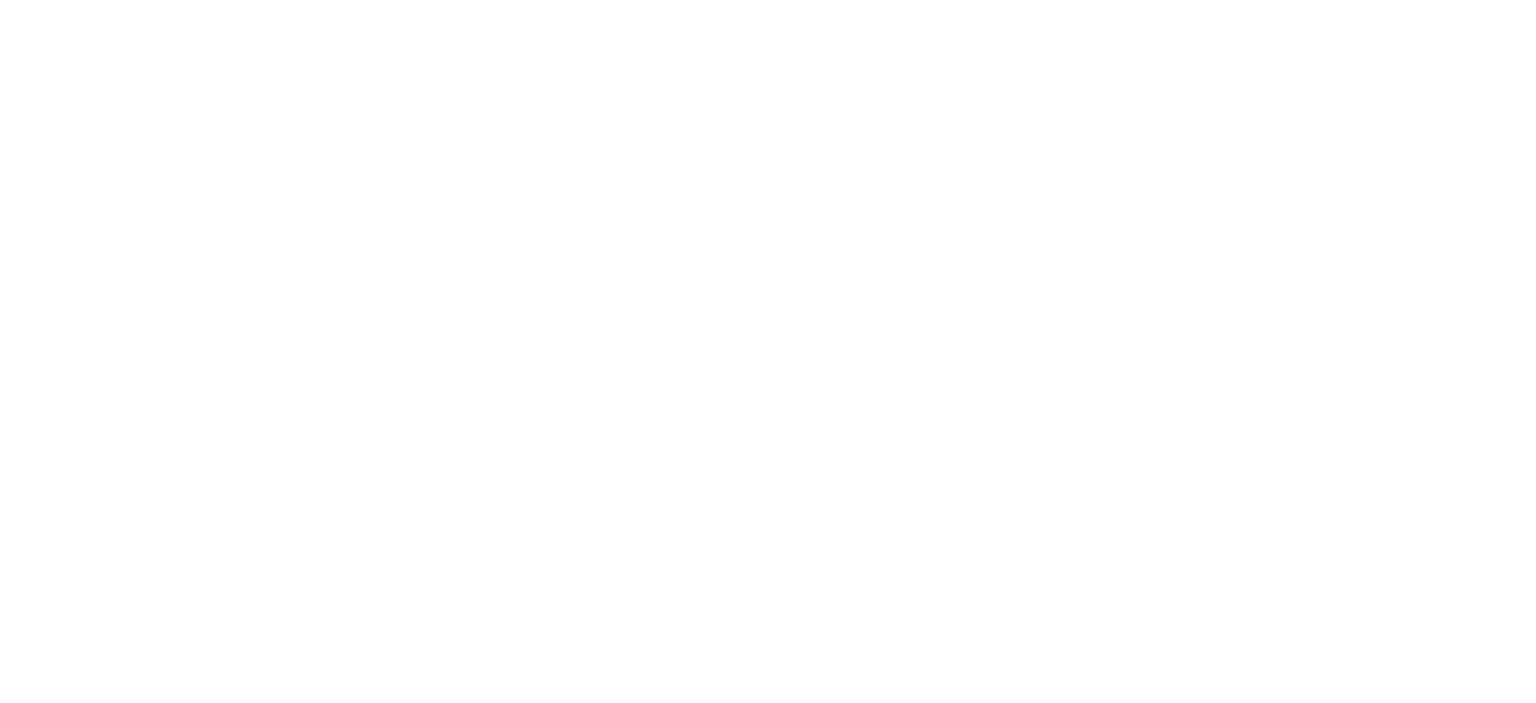 scroll, scrollTop: 0, scrollLeft: 0, axis: both 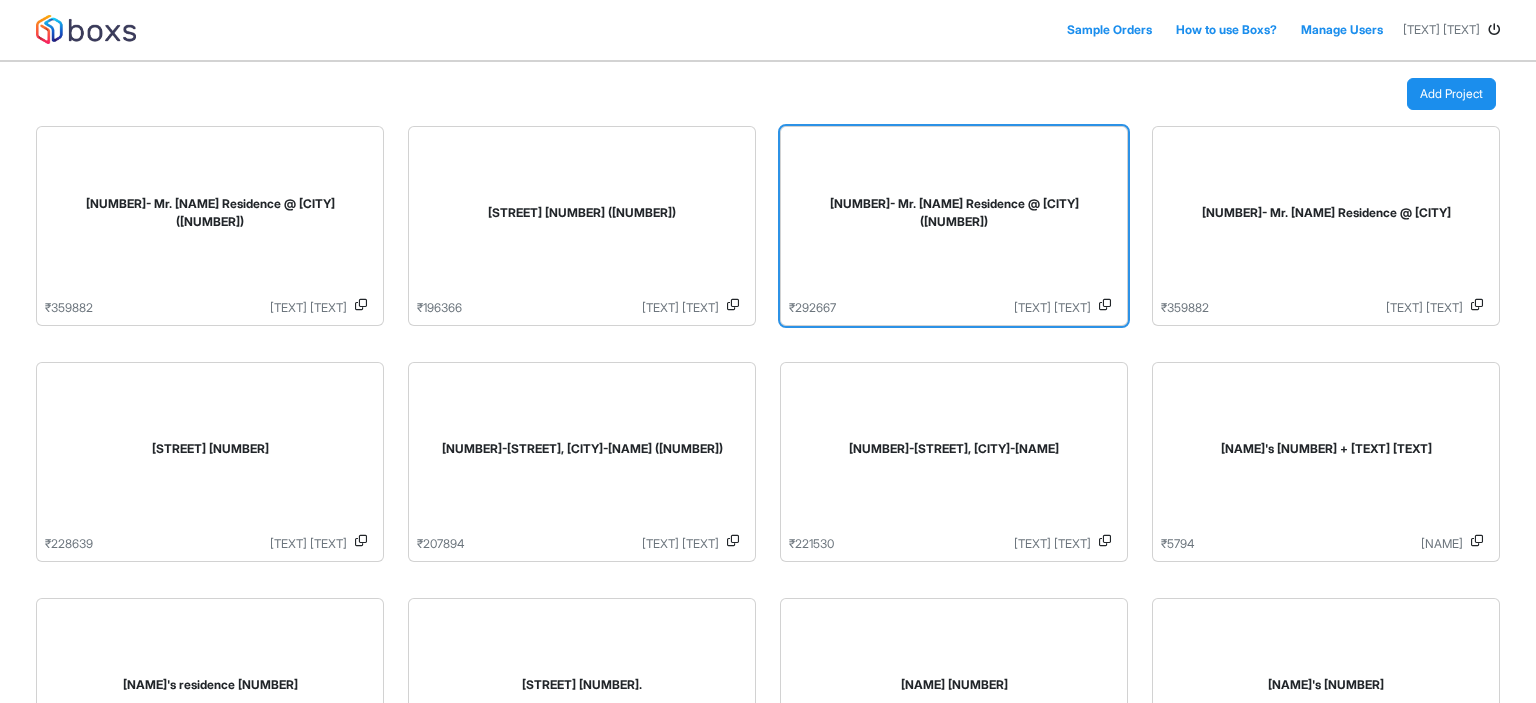 click on "68- Mr. Suresh Residence @ Pallavaram (1)" at bounding box center (954, 217) 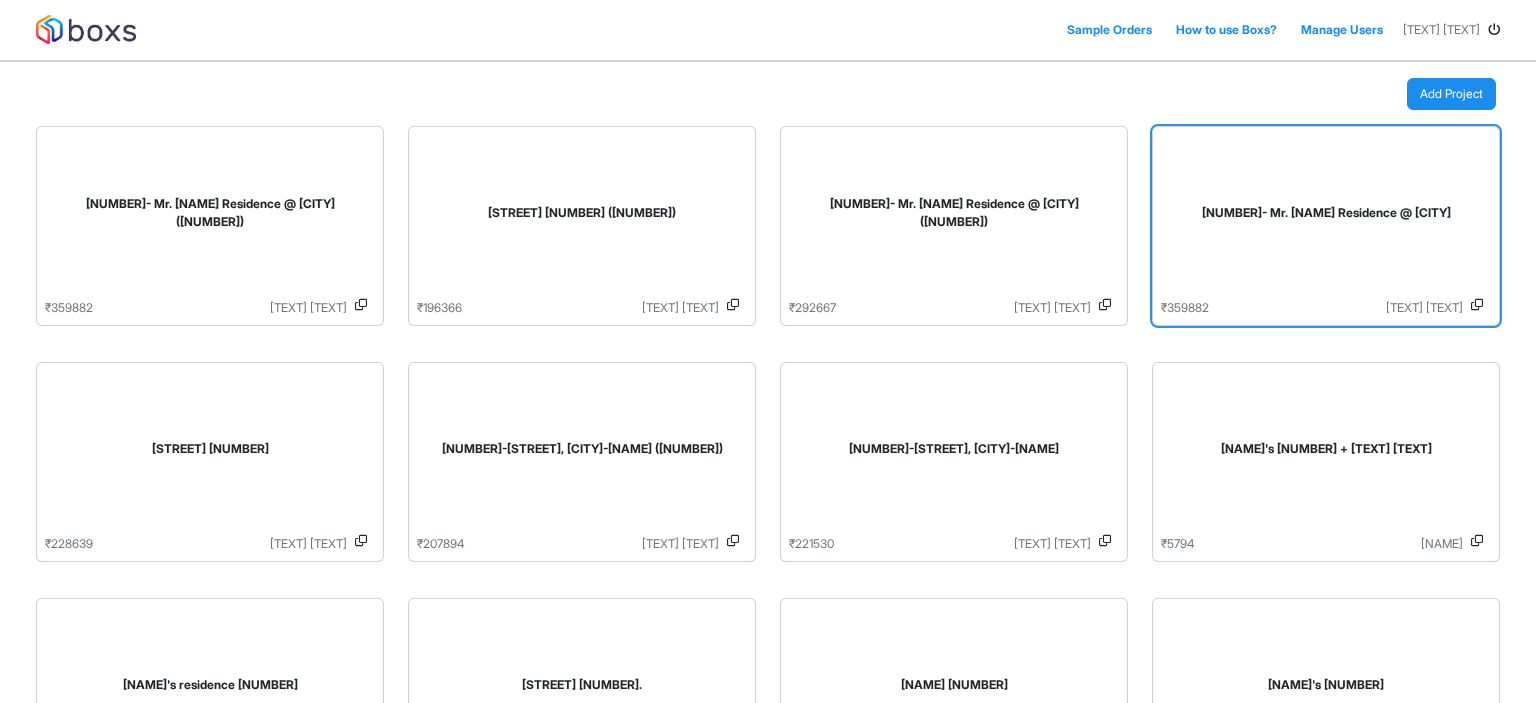 click on "68- Mr. Suresh Residence @ Pallavaram" at bounding box center [1326, 213] 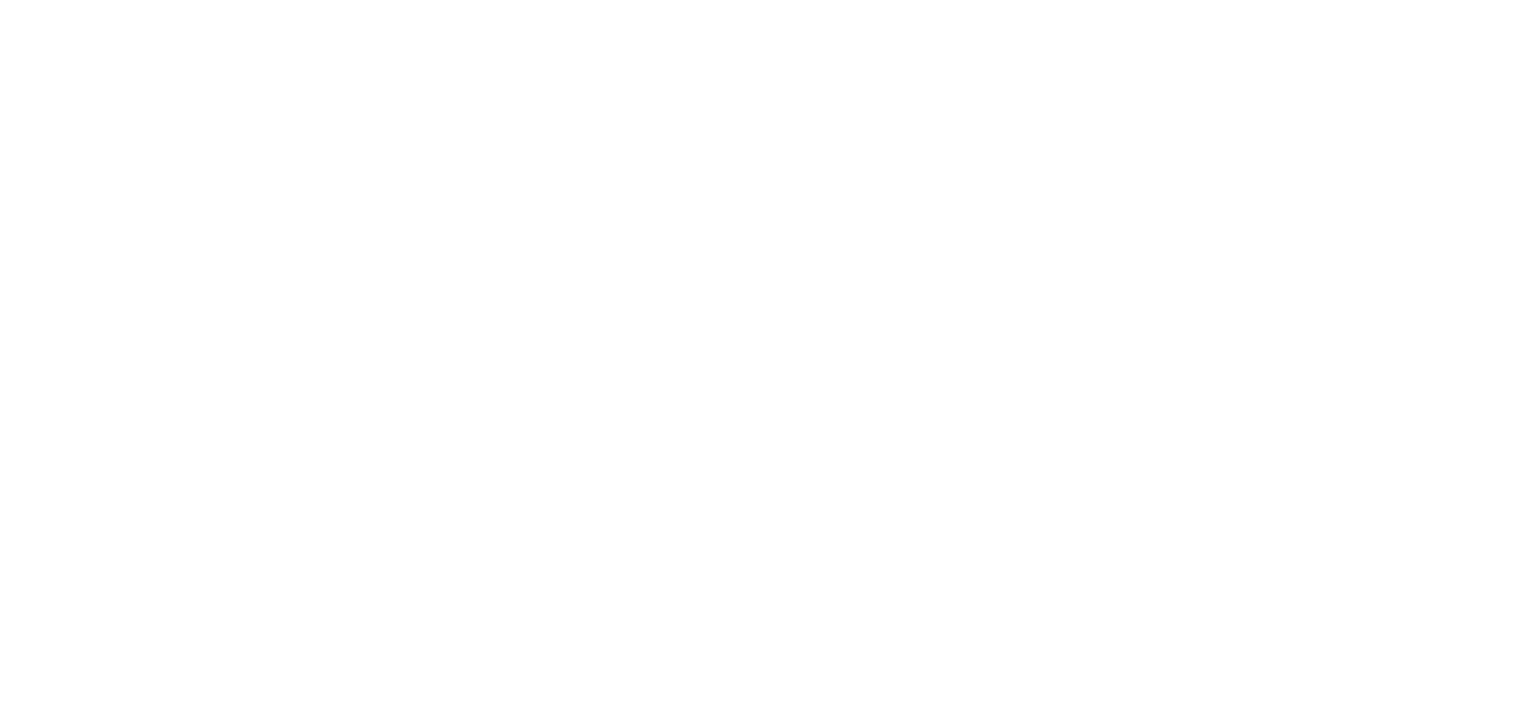 scroll, scrollTop: 0, scrollLeft: 0, axis: both 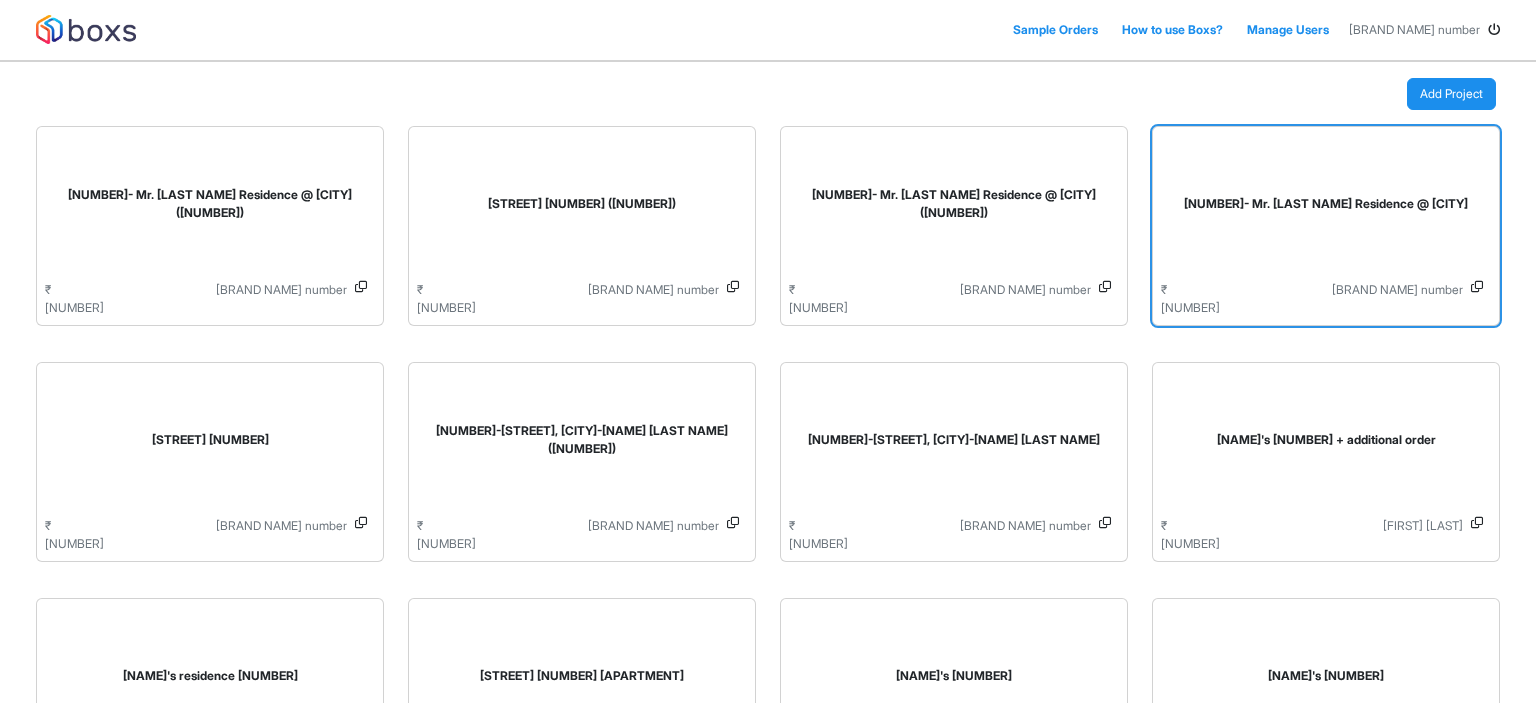 click on "[NUMBER]- Mr. [LAST NAME] Residence @ [CITY]" at bounding box center (1326, 208) 